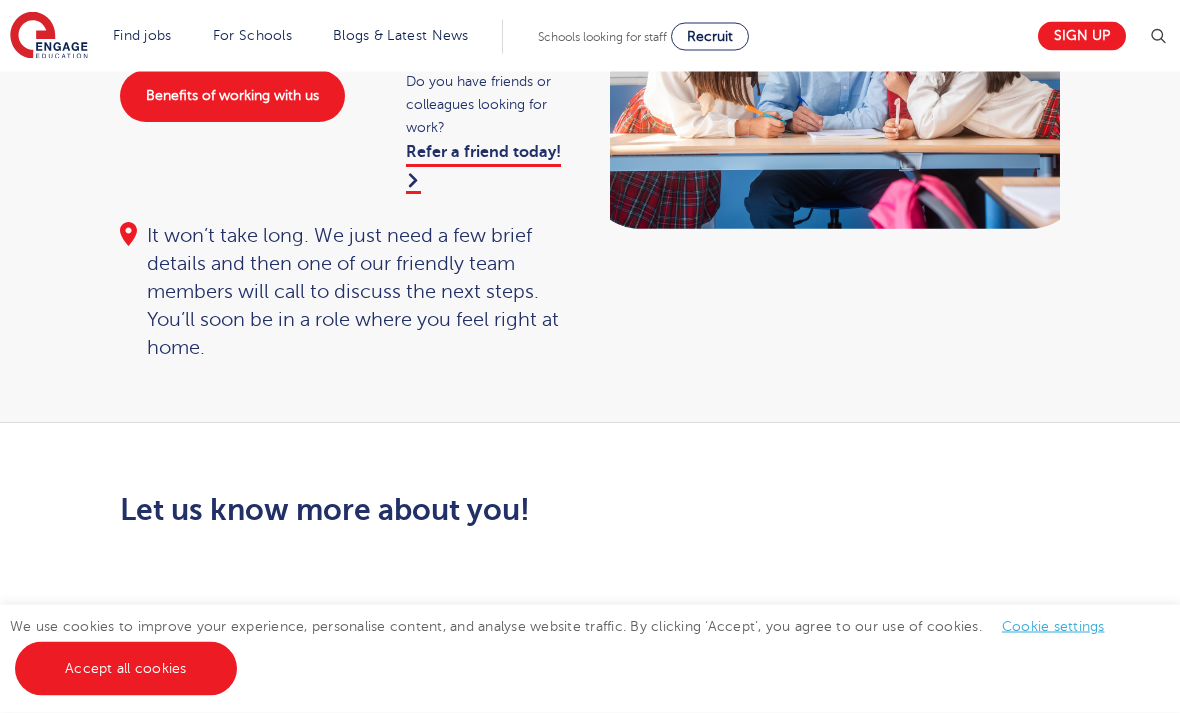 scroll, scrollTop: 269, scrollLeft: 0, axis: vertical 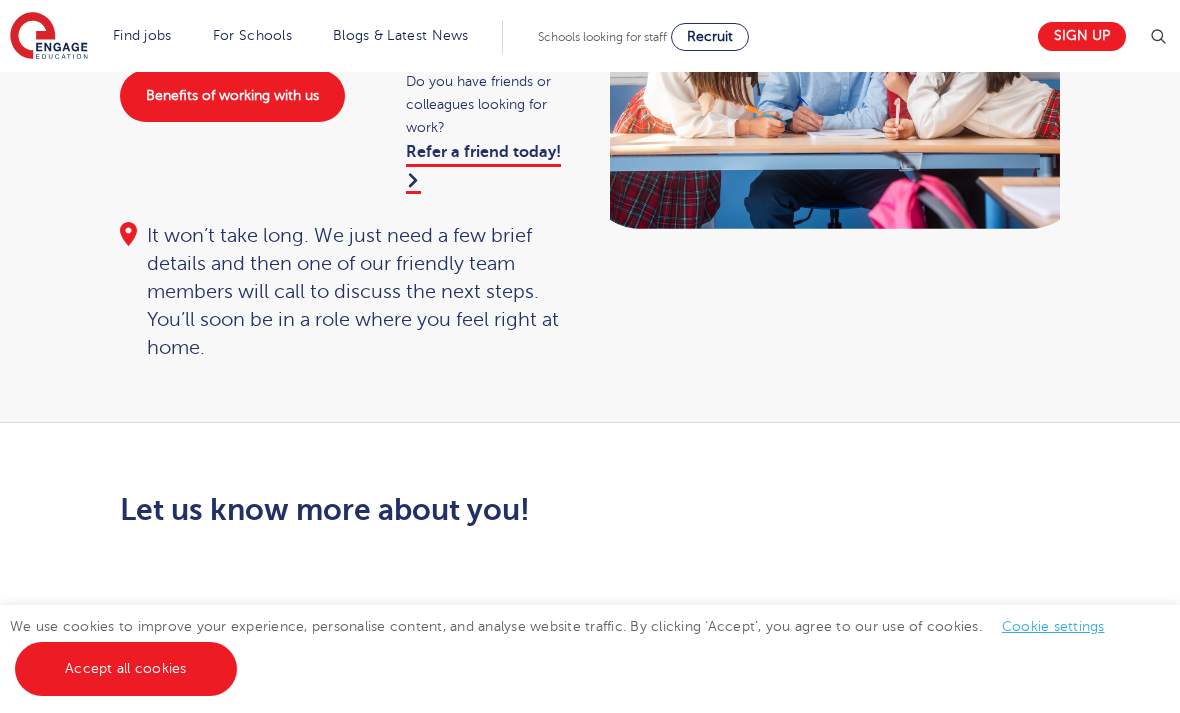 click on "Accept all cookies" at bounding box center (126, 669) 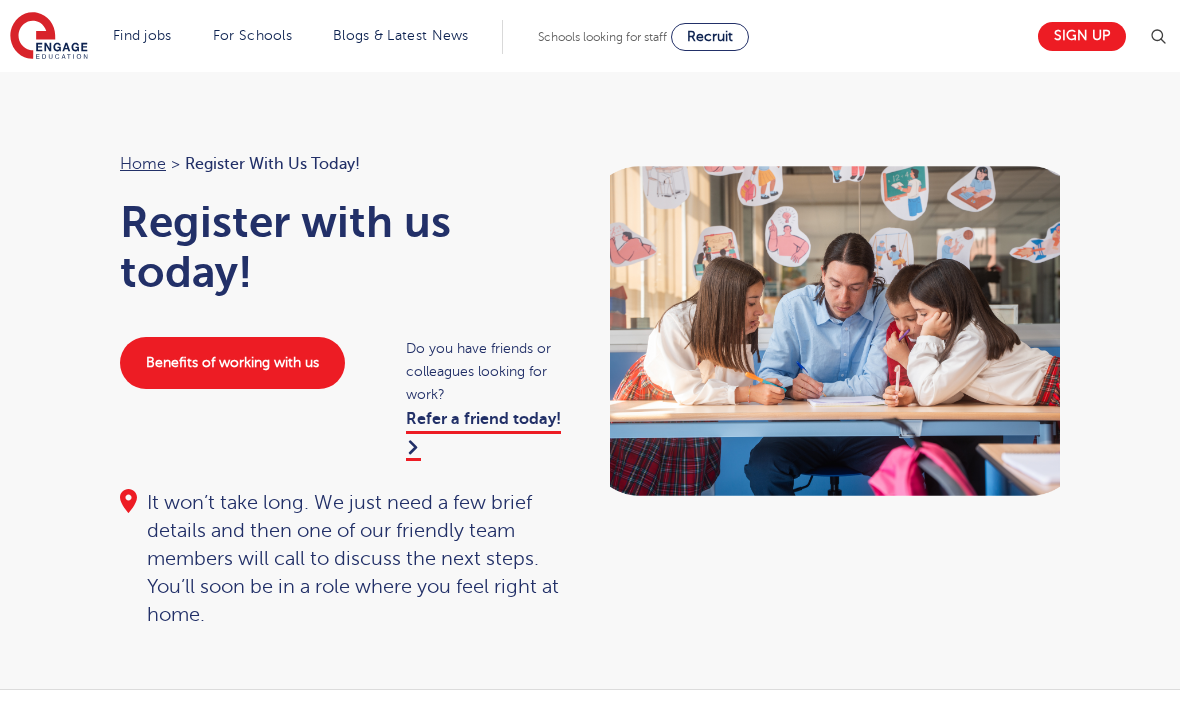 scroll, scrollTop: 0, scrollLeft: 0, axis: both 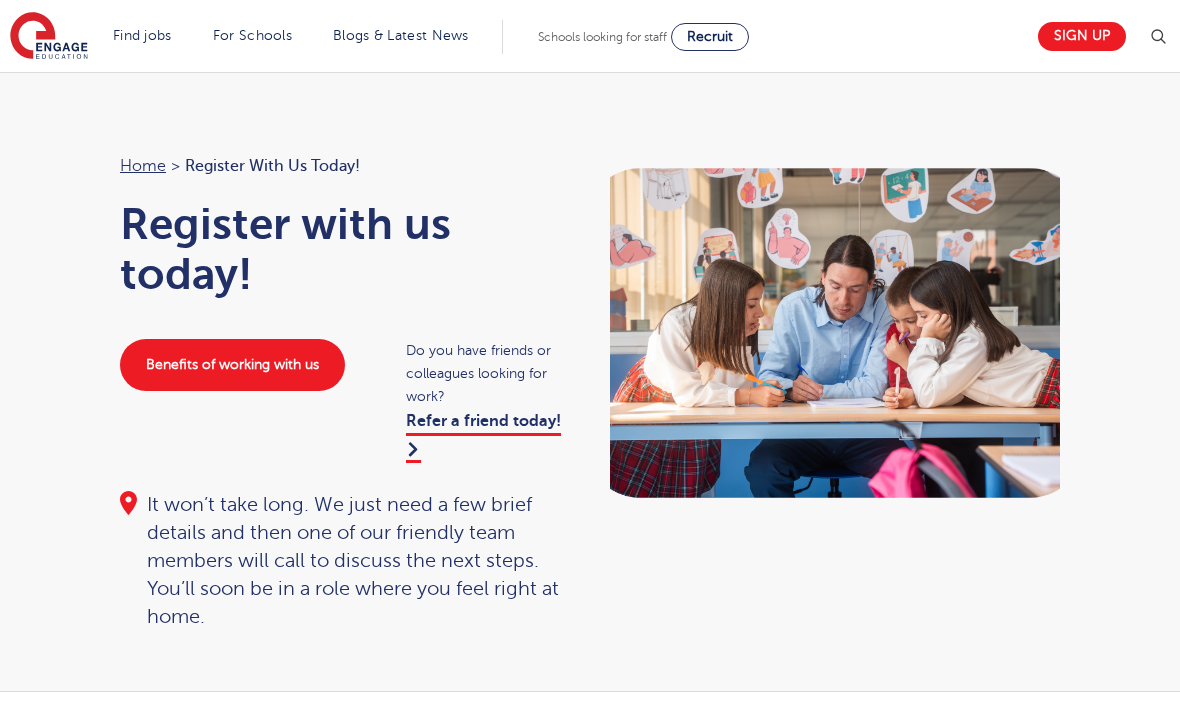 click on "Sign up" at bounding box center [1082, 36] 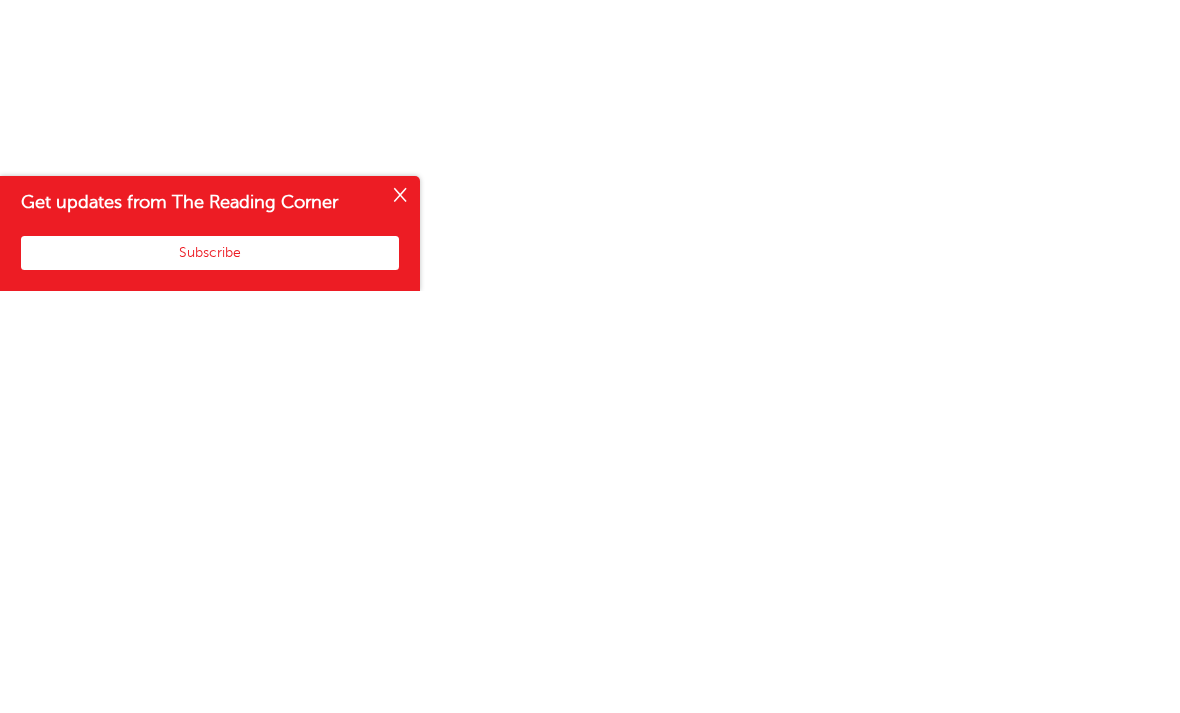 scroll, scrollTop: 795, scrollLeft: 0, axis: vertical 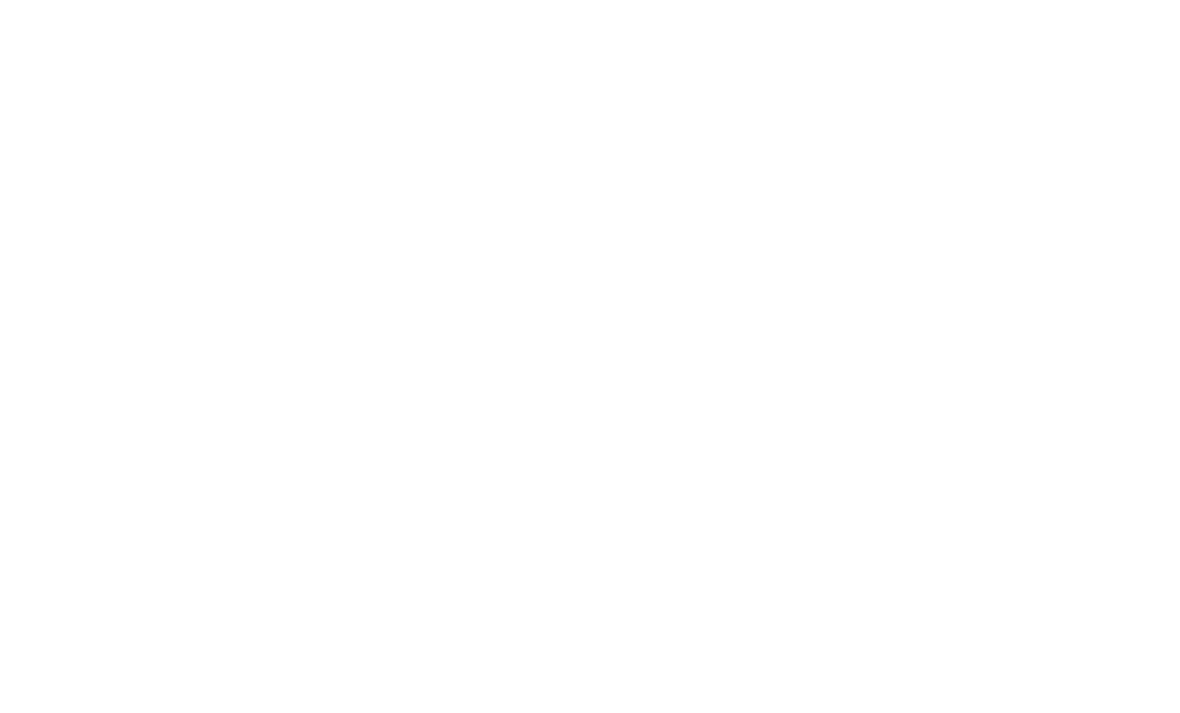 click on "Let us know more about you!" at bounding box center [590, 581] 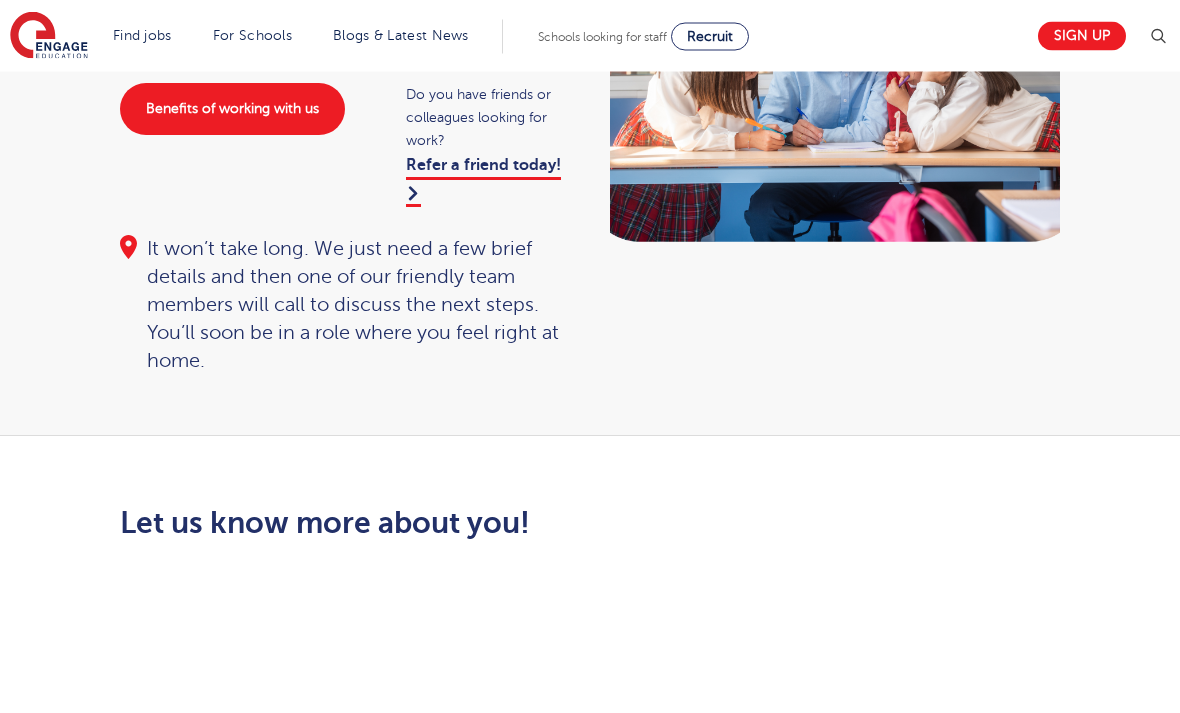 scroll, scrollTop: 0, scrollLeft: 0, axis: both 